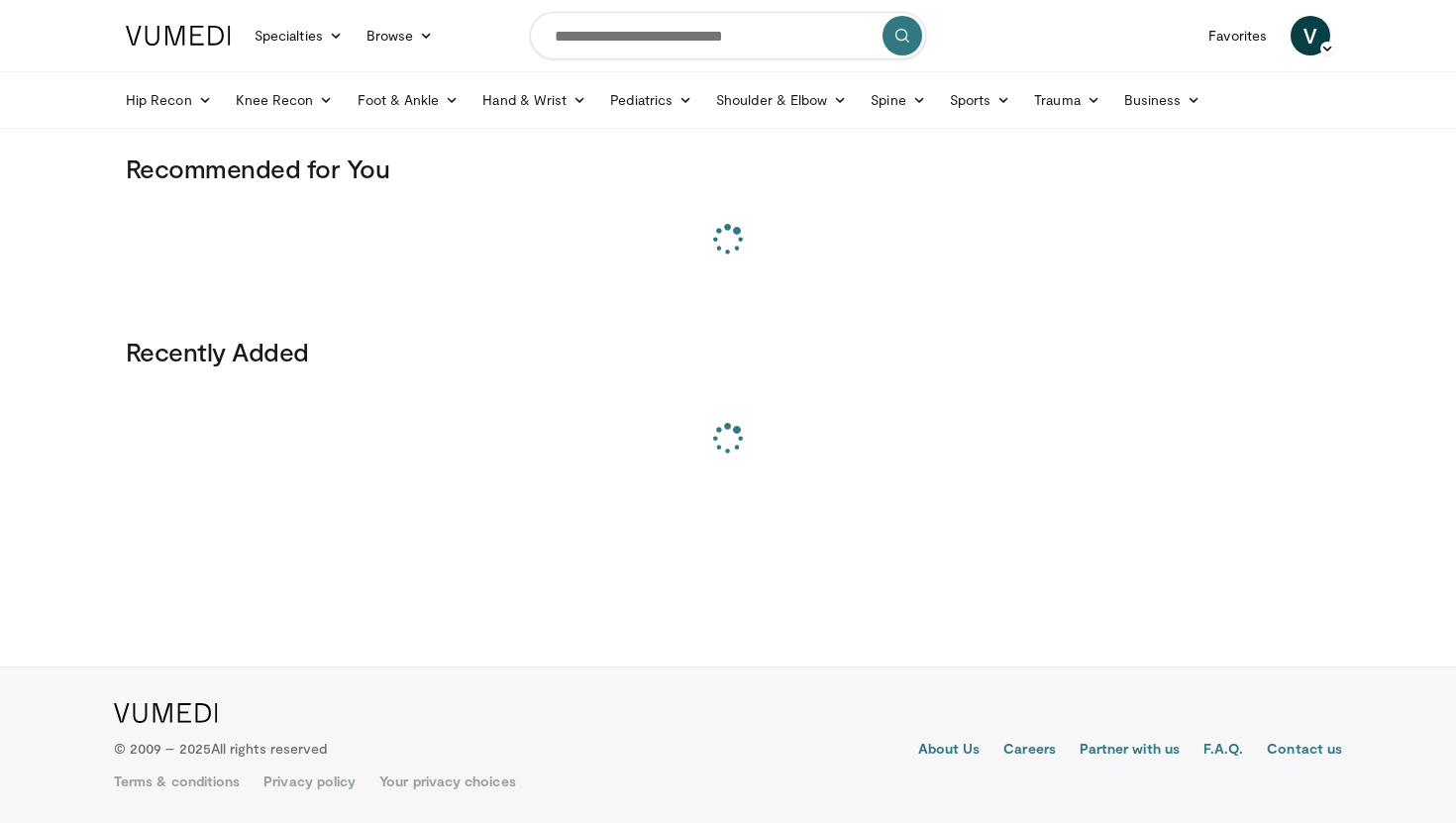 scroll, scrollTop: 0, scrollLeft: 0, axis: both 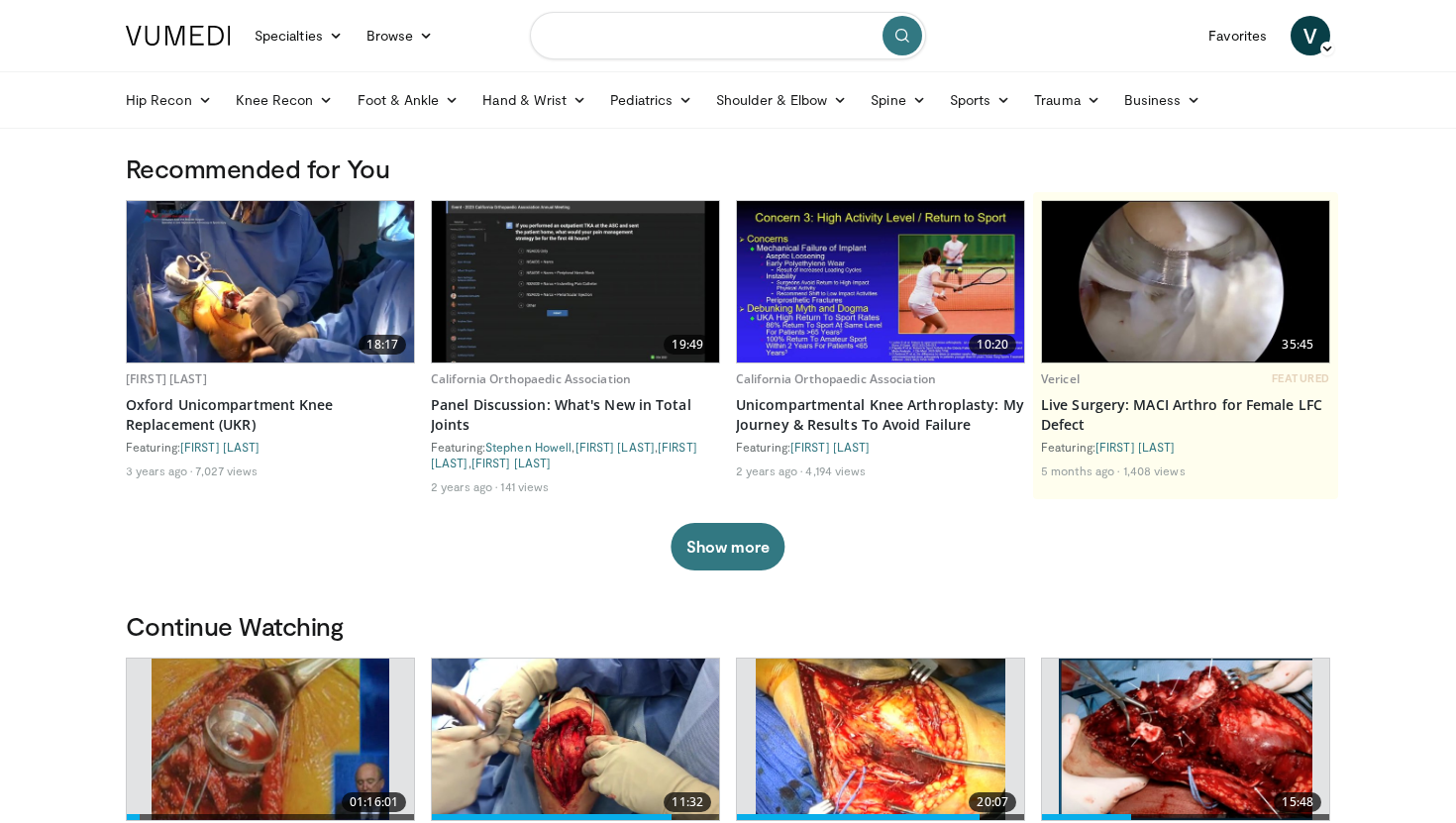 click at bounding box center (728, 36) 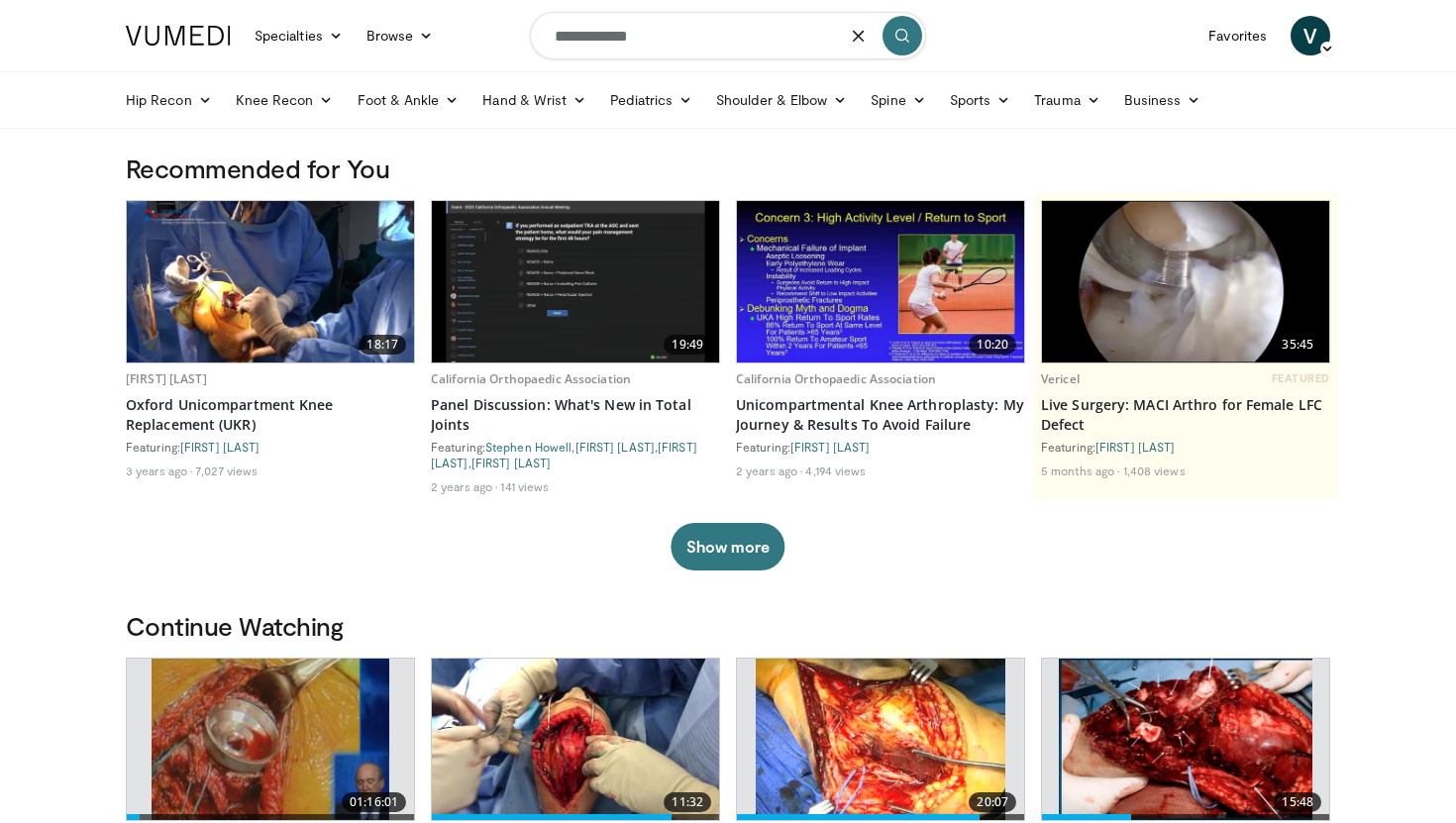 type on "**********" 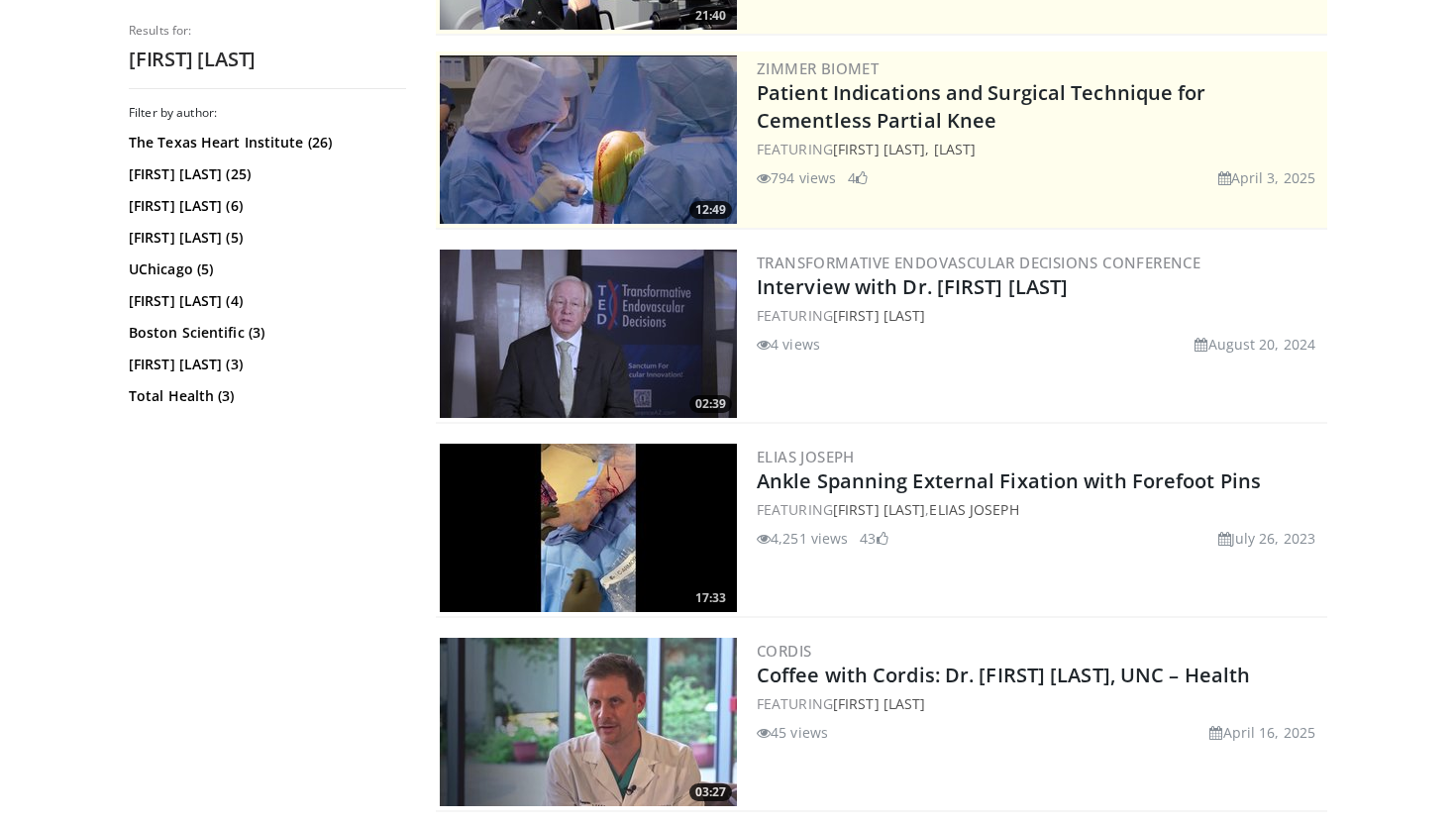 scroll, scrollTop: 373, scrollLeft: 0, axis: vertical 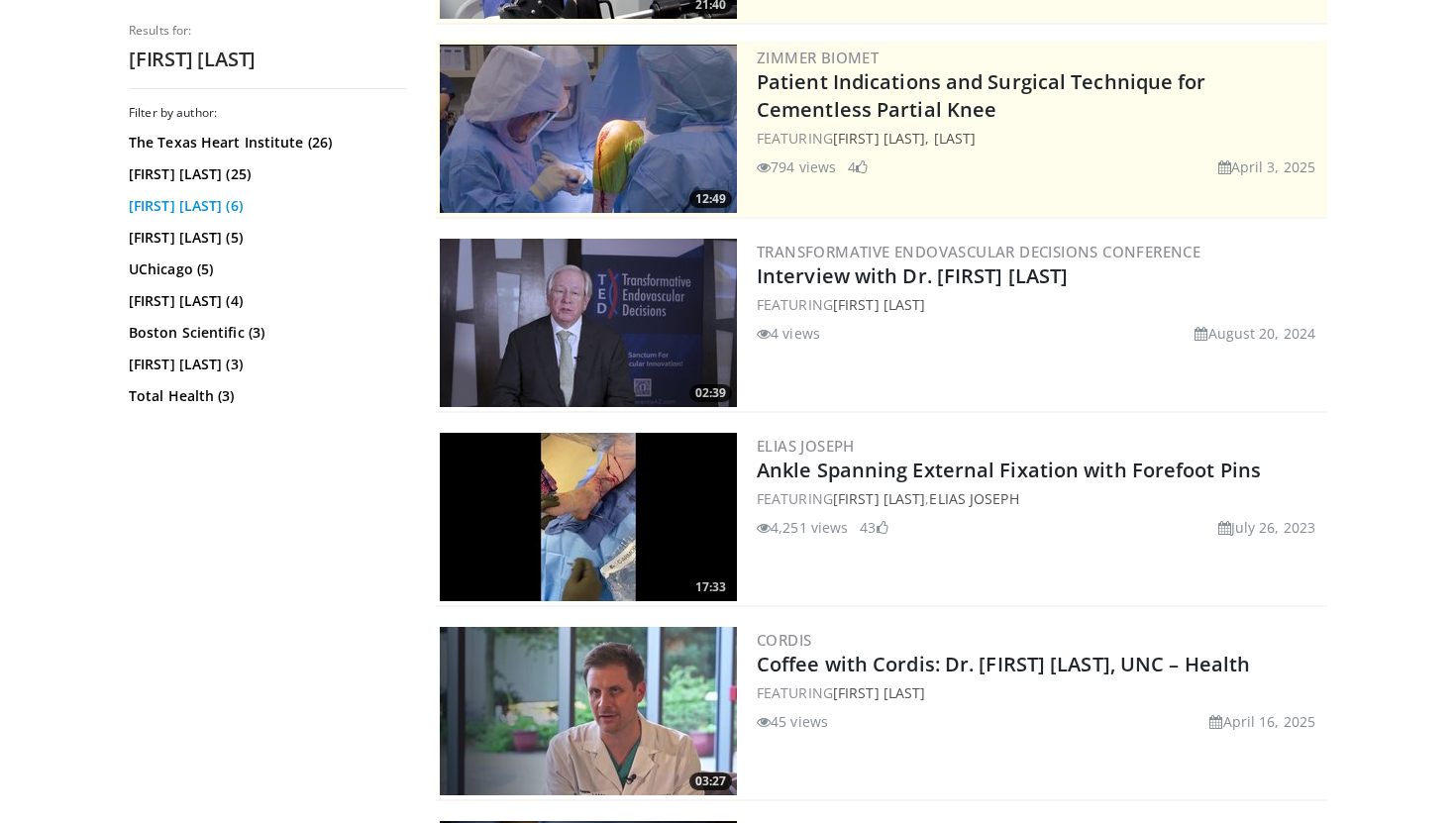click on "Elias Joseph (6)" at bounding box center (264, 206) 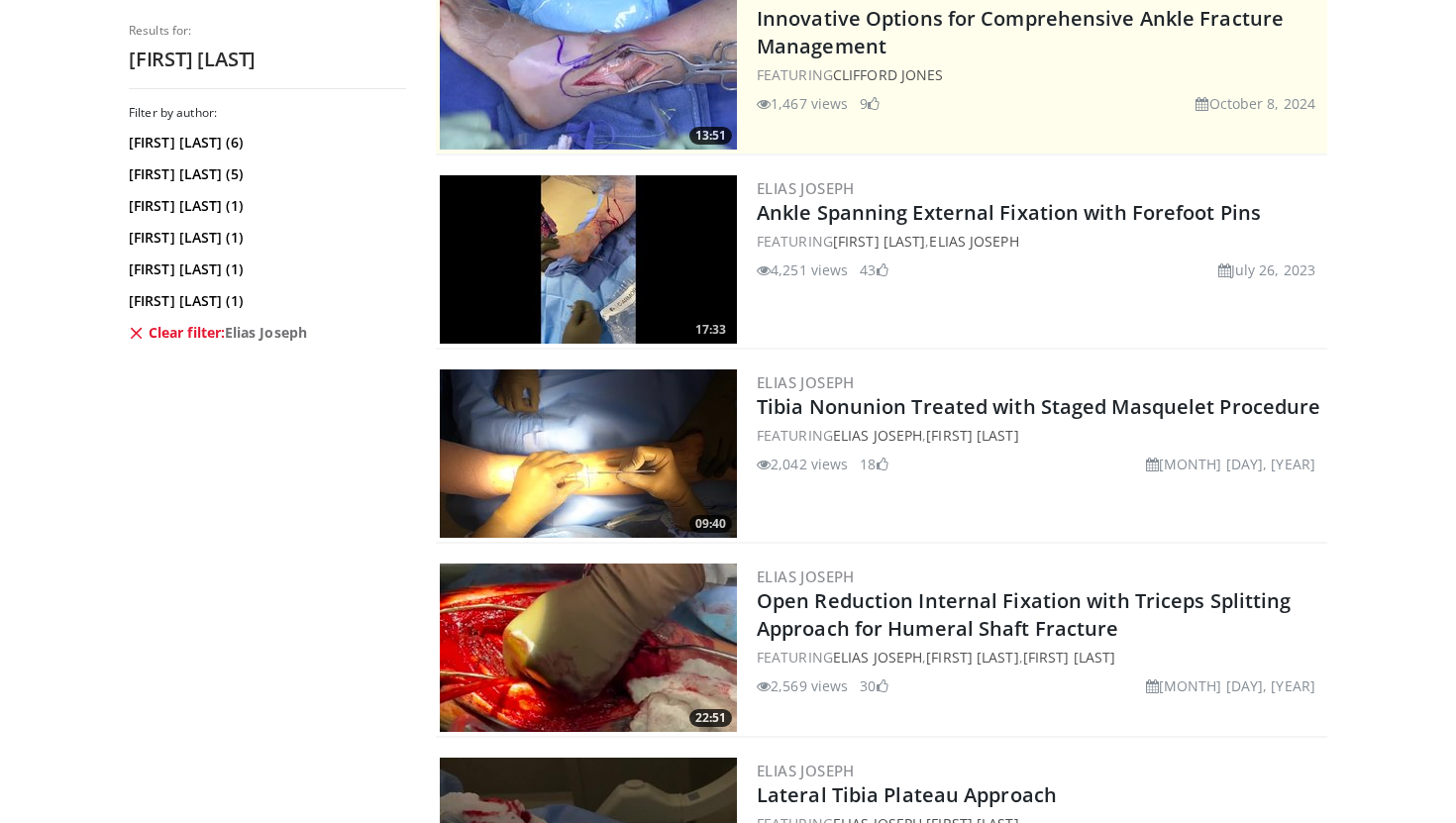 scroll, scrollTop: 249, scrollLeft: 0, axis: vertical 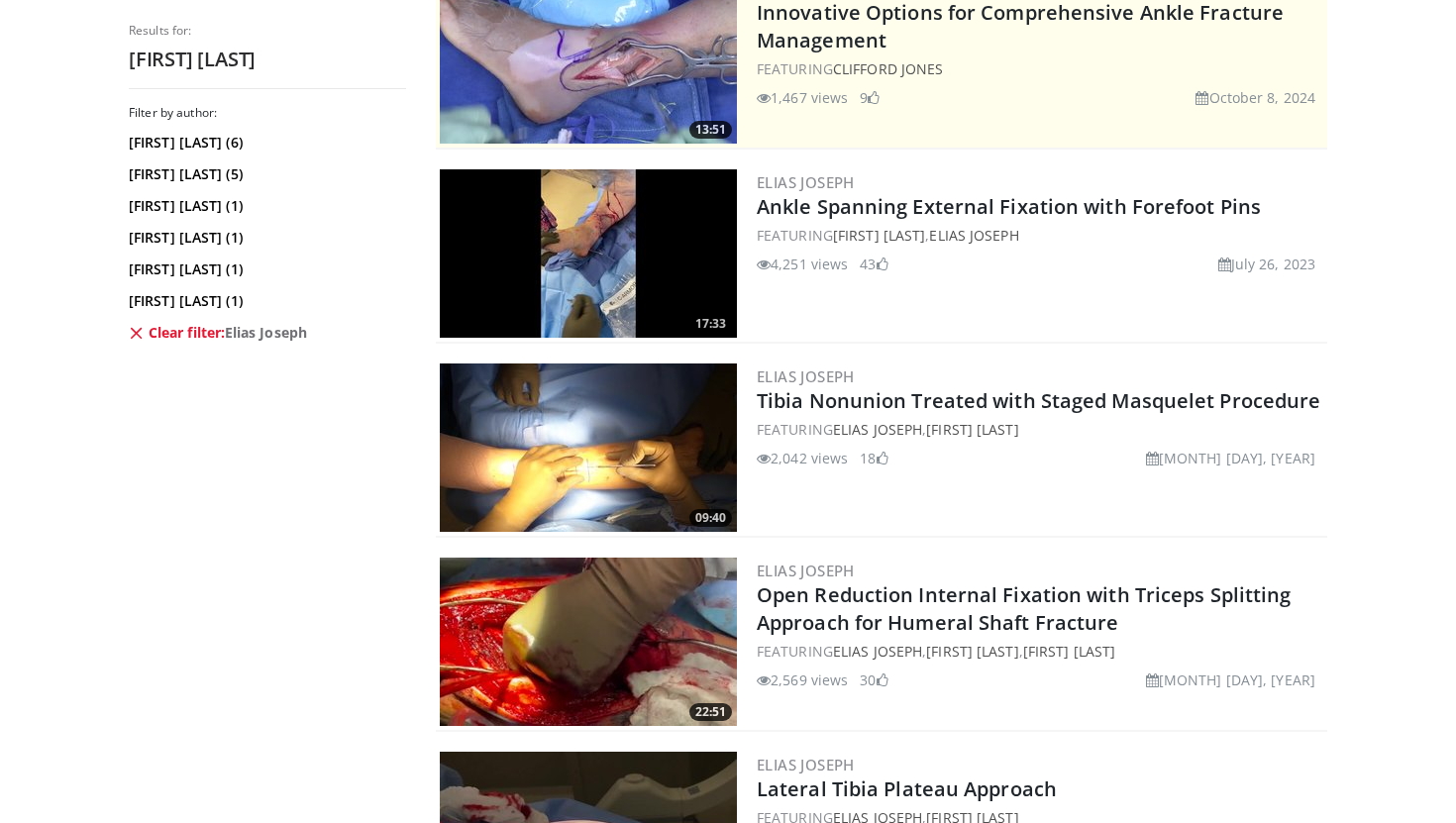 click at bounding box center (588, 254) 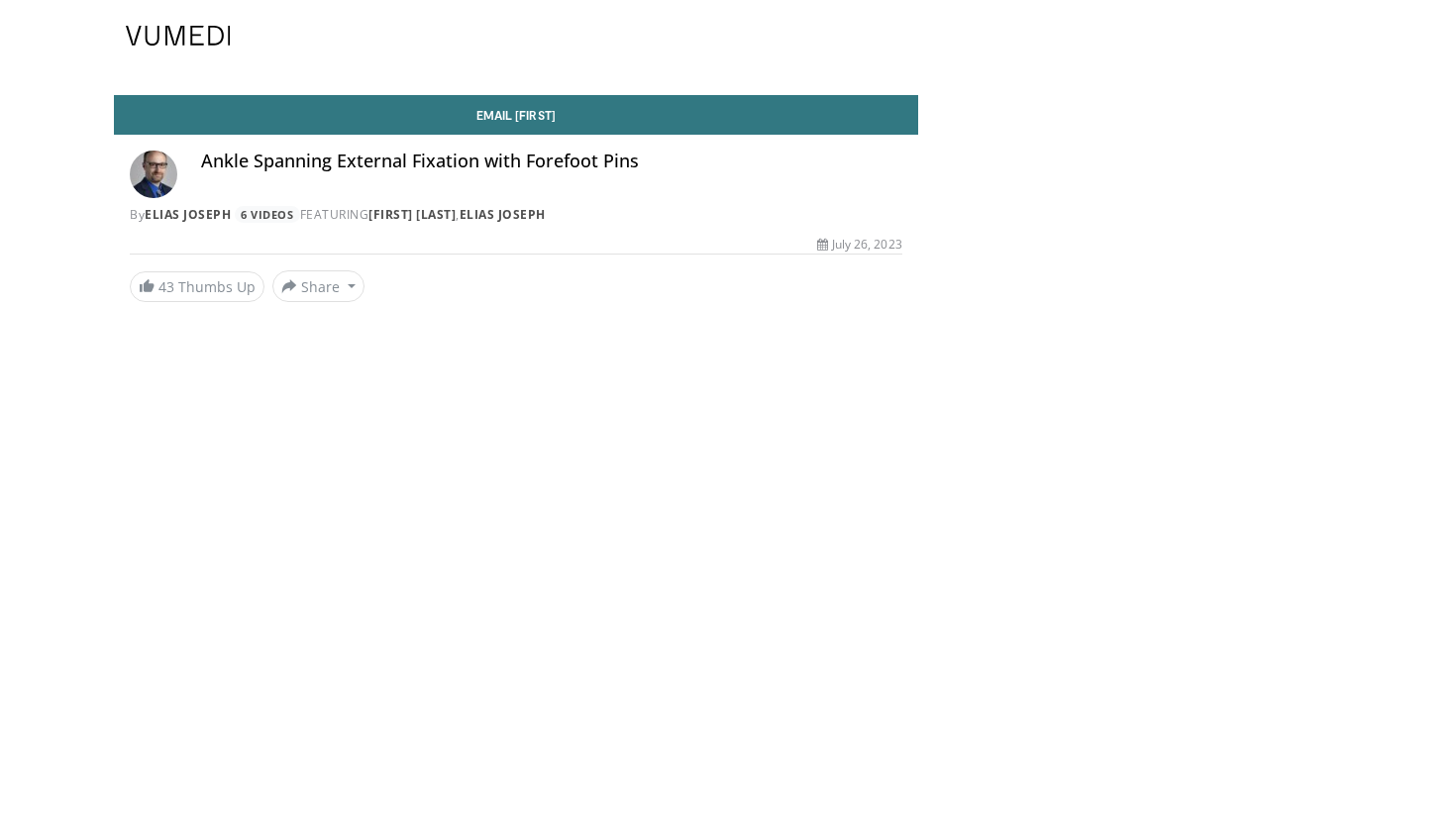 scroll, scrollTop: 0, scrollLeft: 0, axis: both 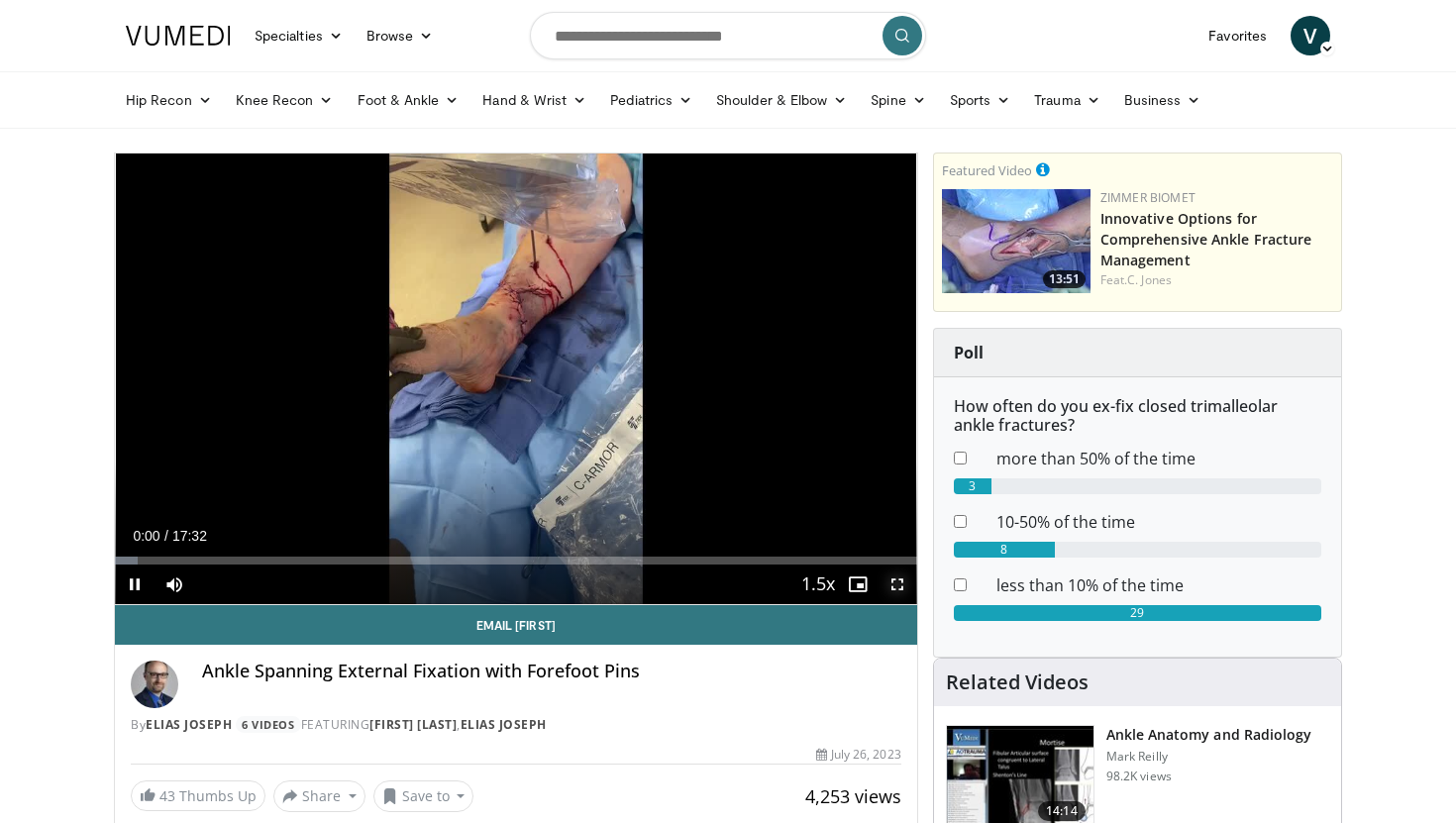 click at bounding box center [897, 584] 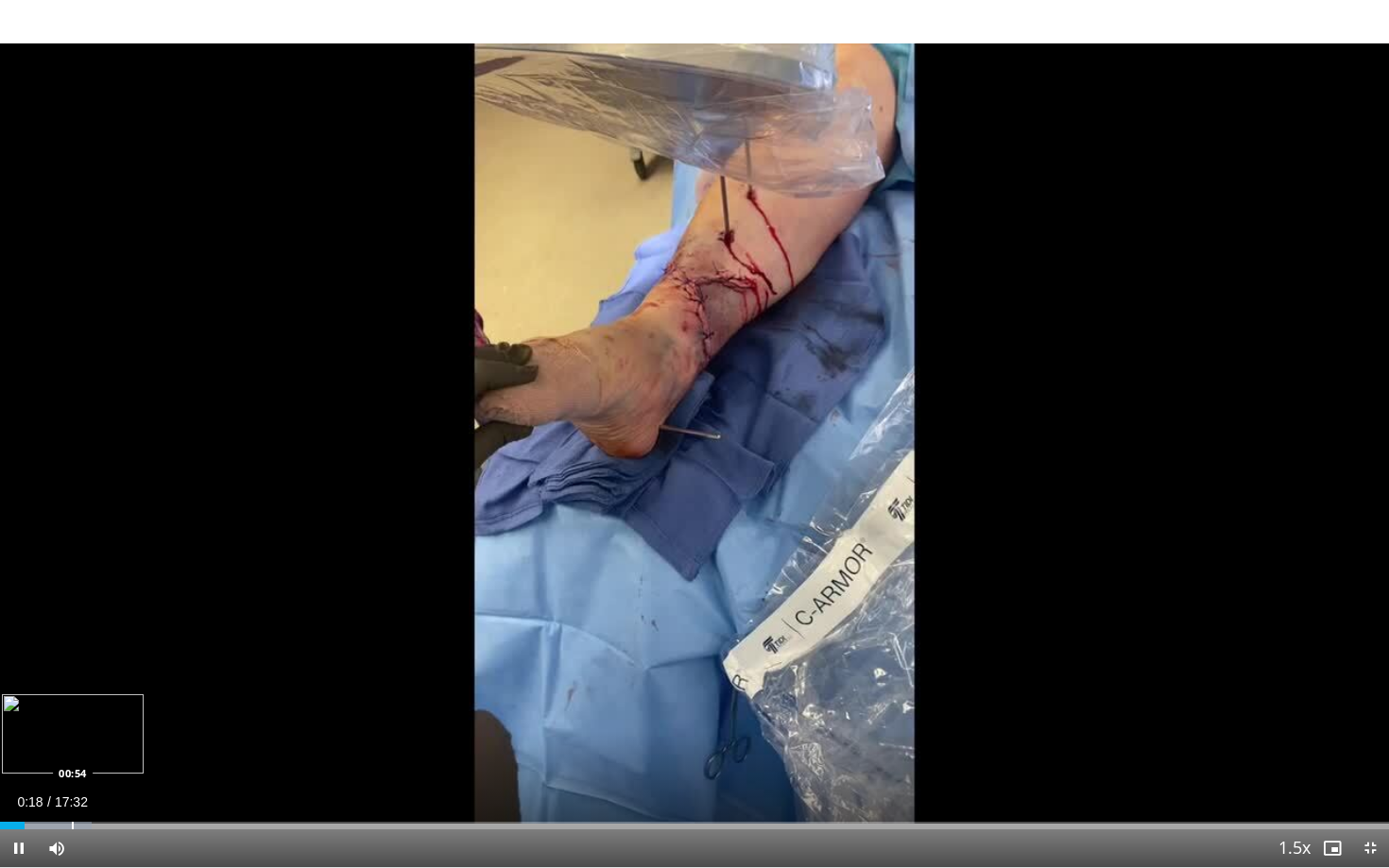 click at bounding box center [73, 825] 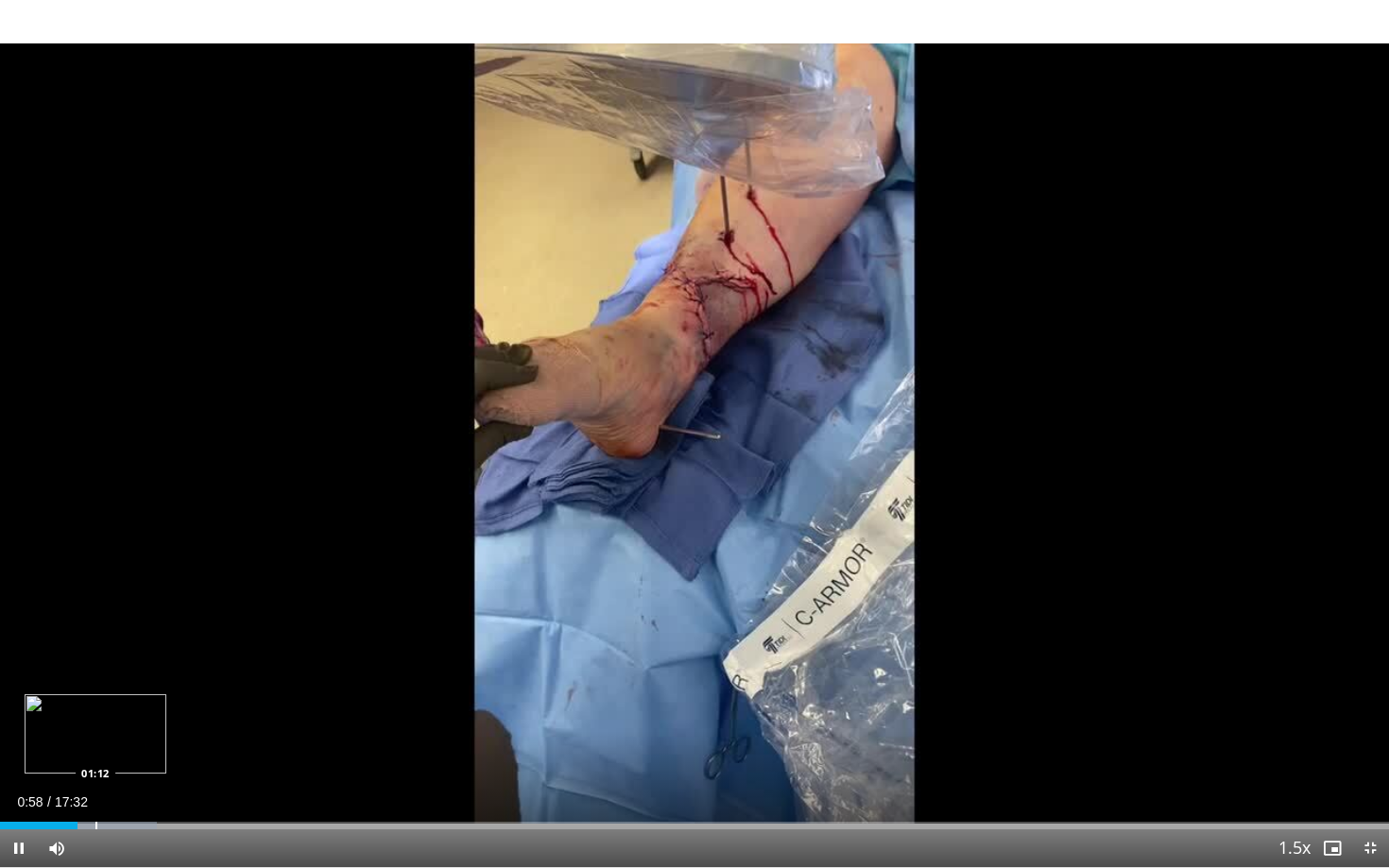 click at bounding box center (96, 825) 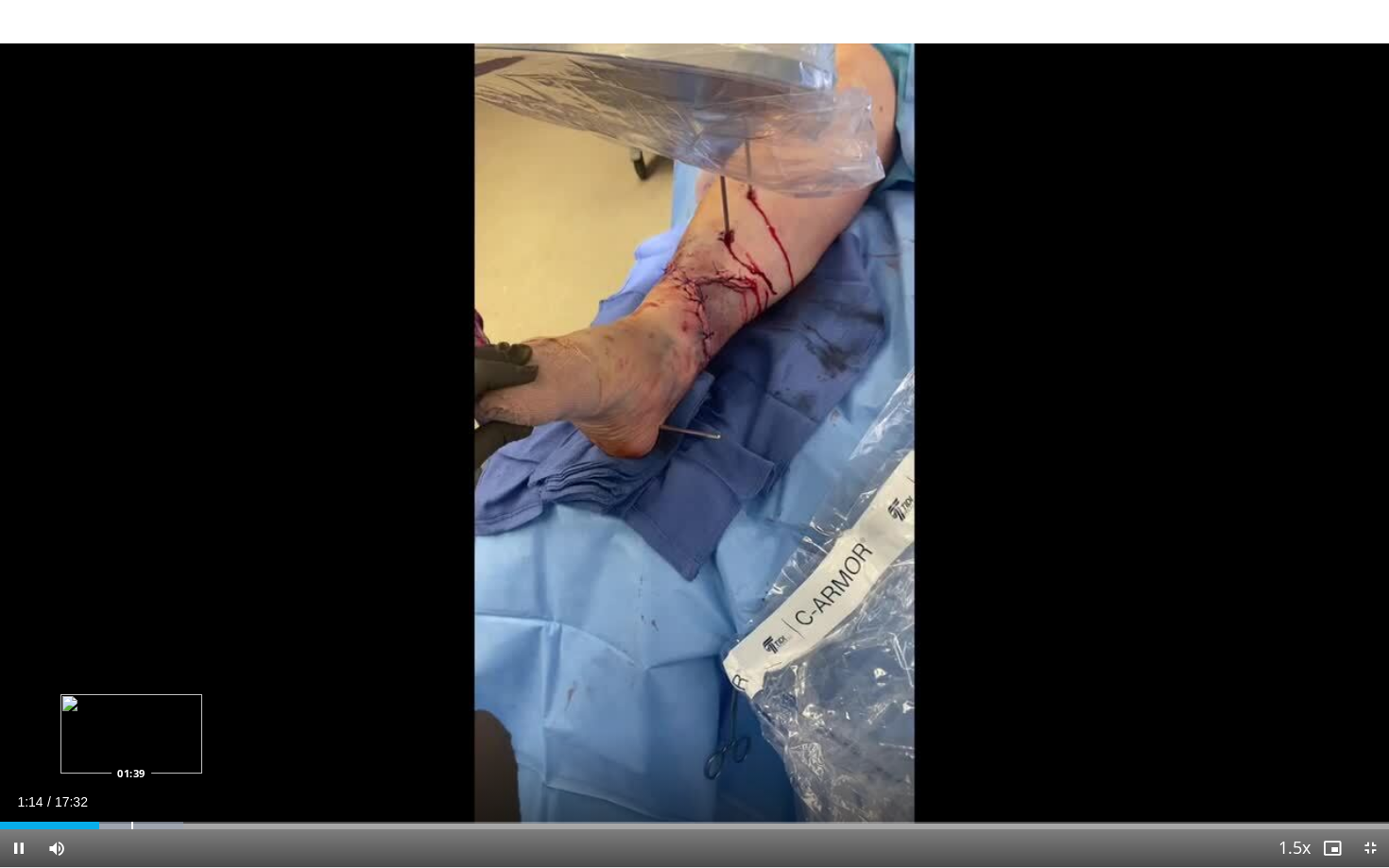 click at bounding box center (132, 825) 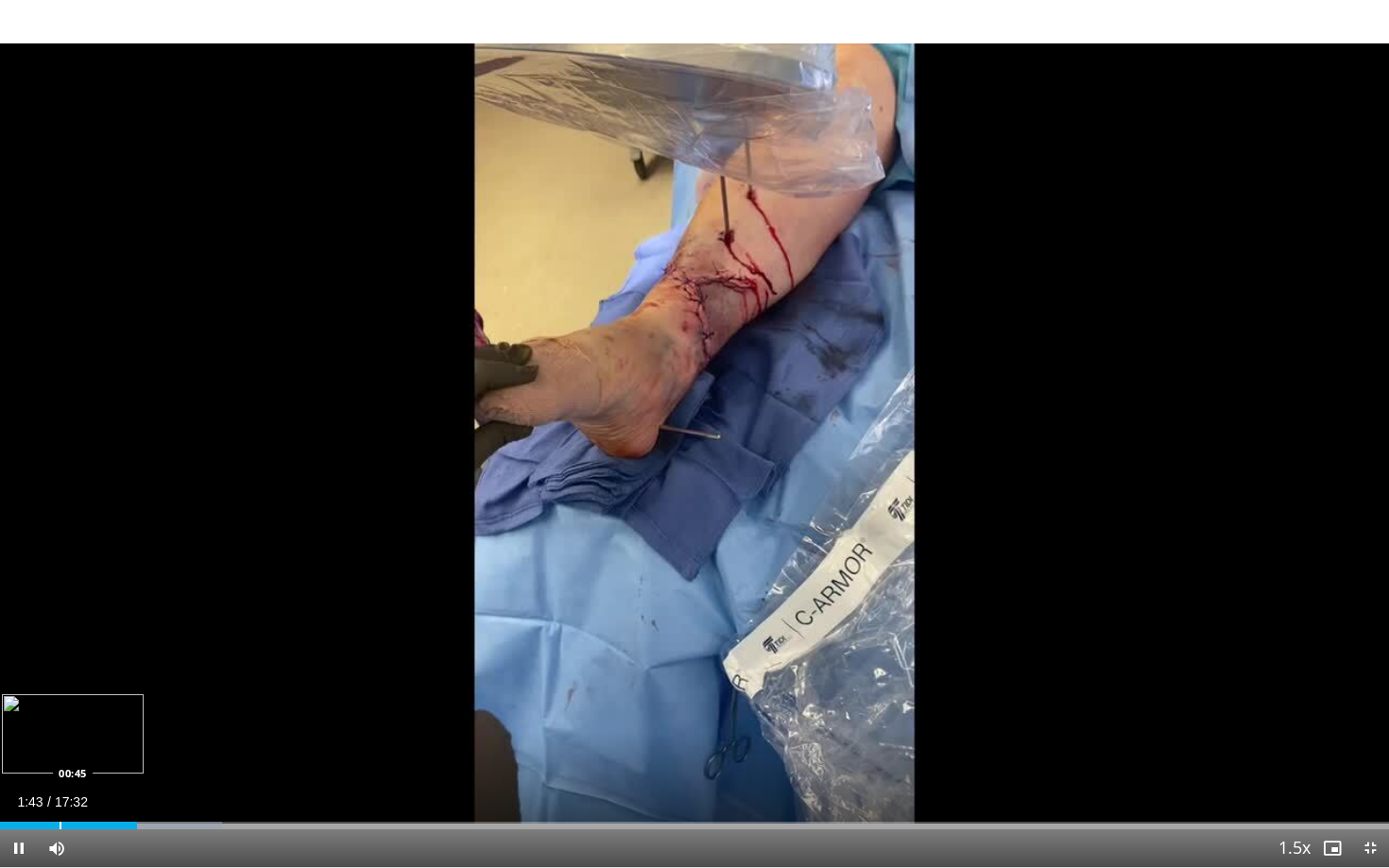 click at bounding box center [60, 825] 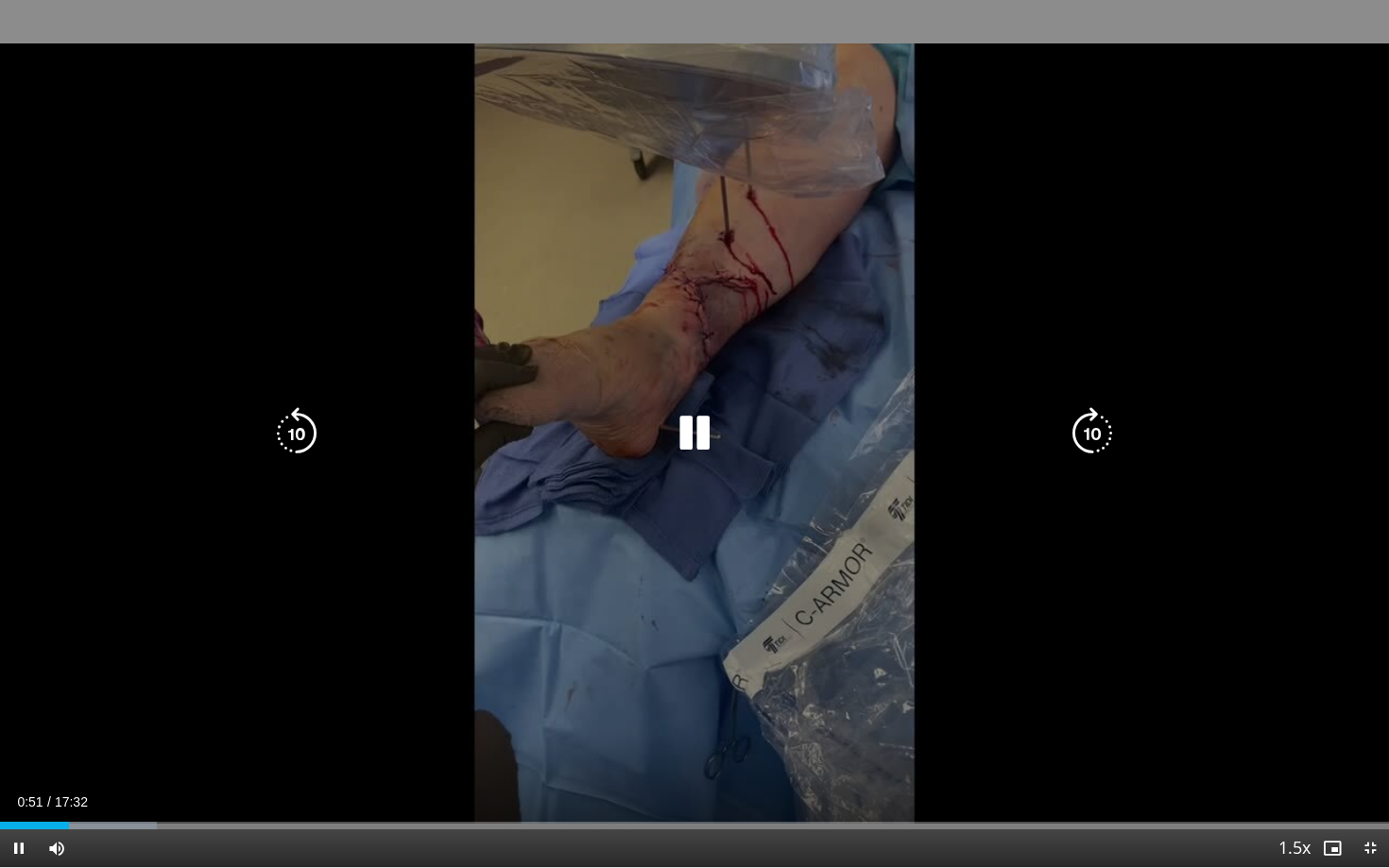 drag, startPoint x: 77, startPoint y: 495, endPoint x: 601, endPoint y: 414, distance: 530.22354 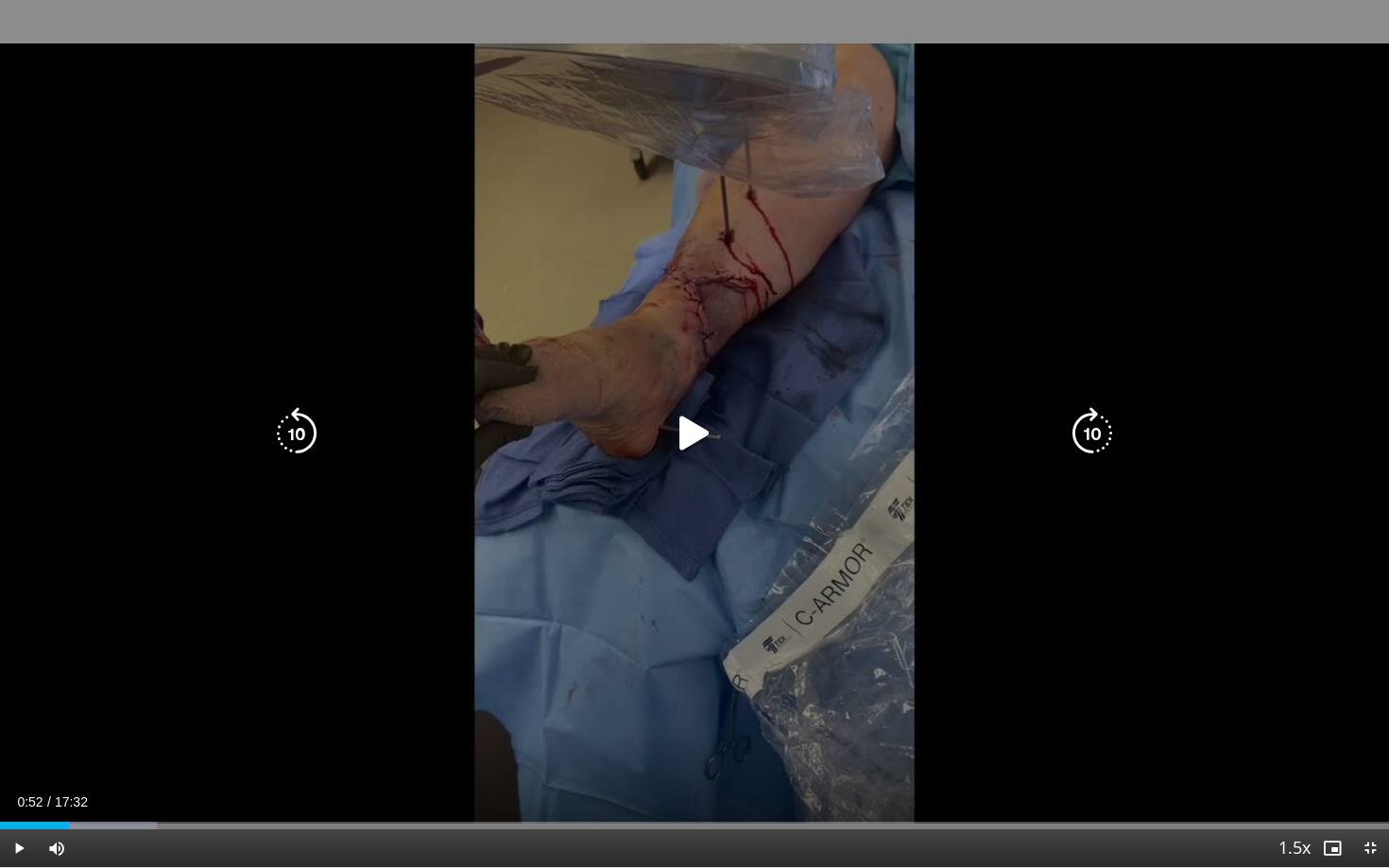 click at bounding box center [694, 434] 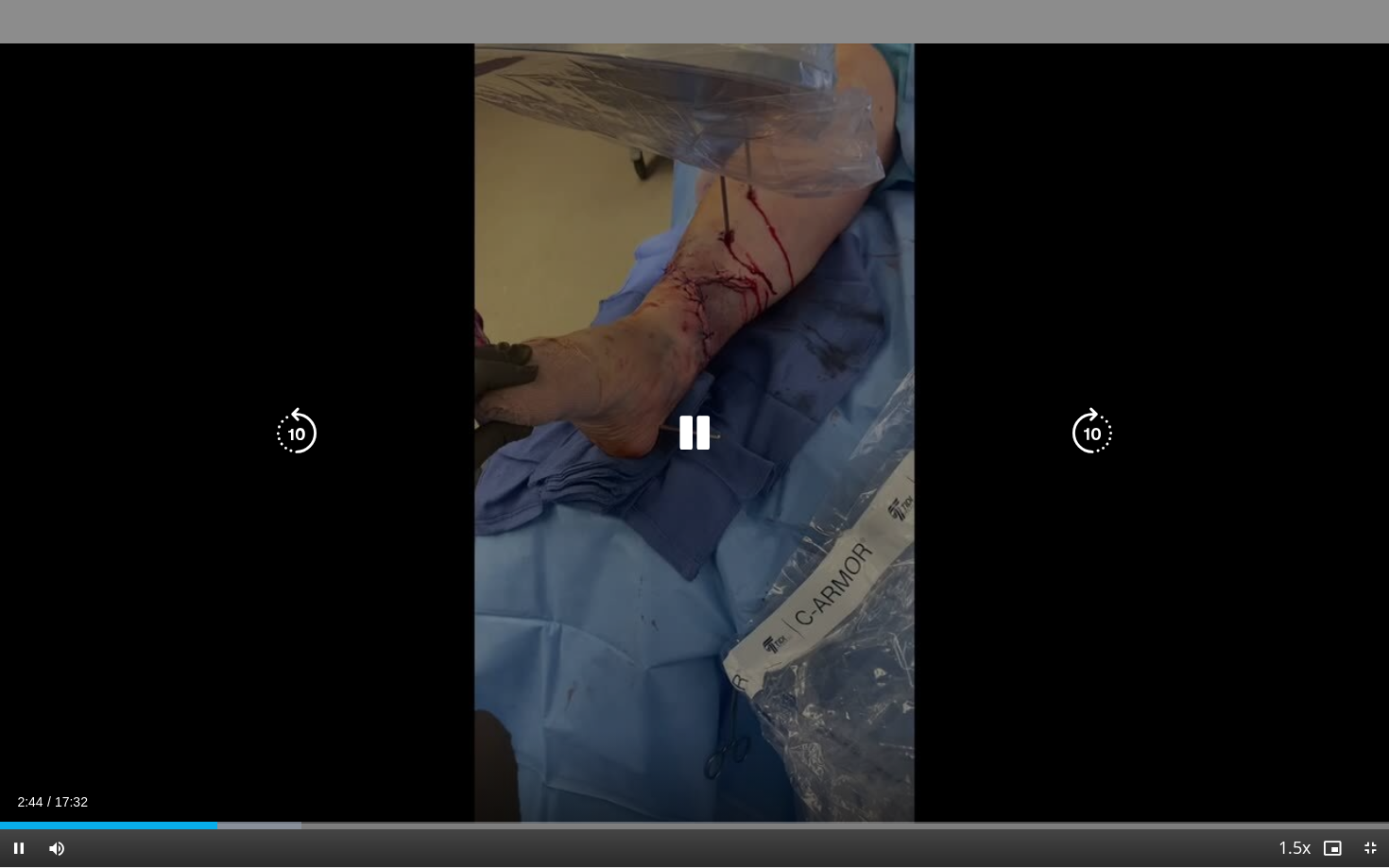 click at bounding box center [694, 434] 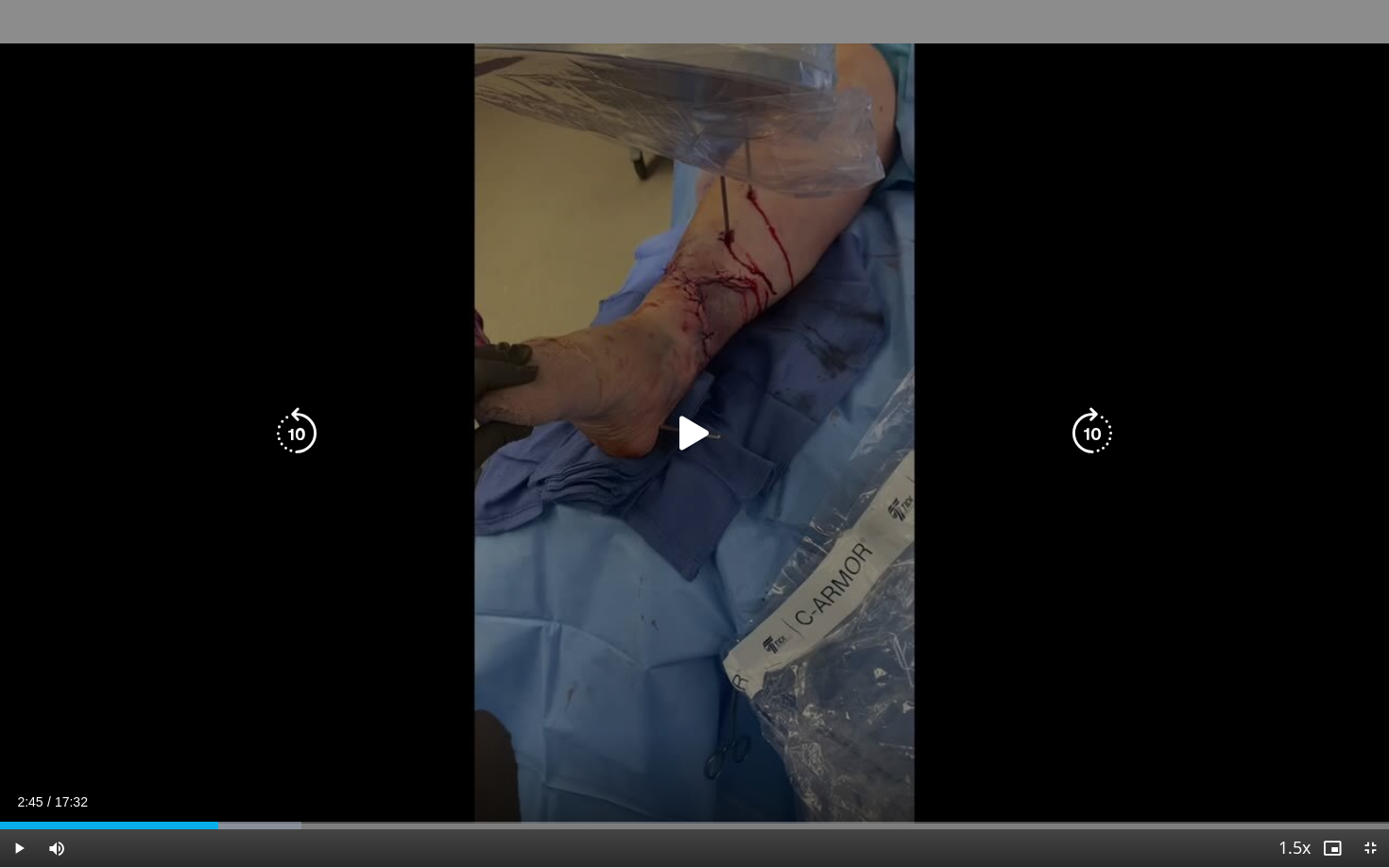 click at bounding box center (694, 434) 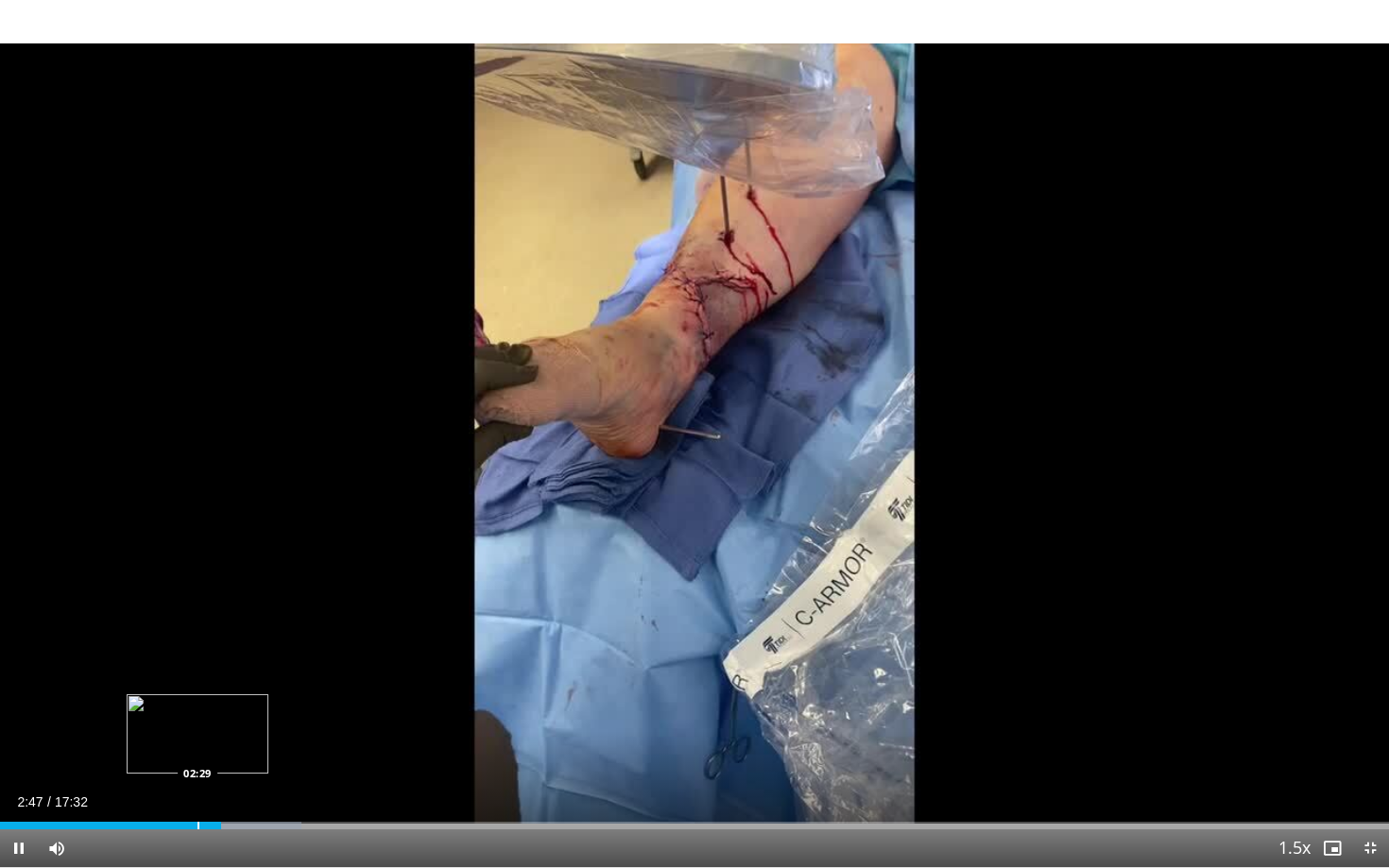 click at bounding box center [198, 825] 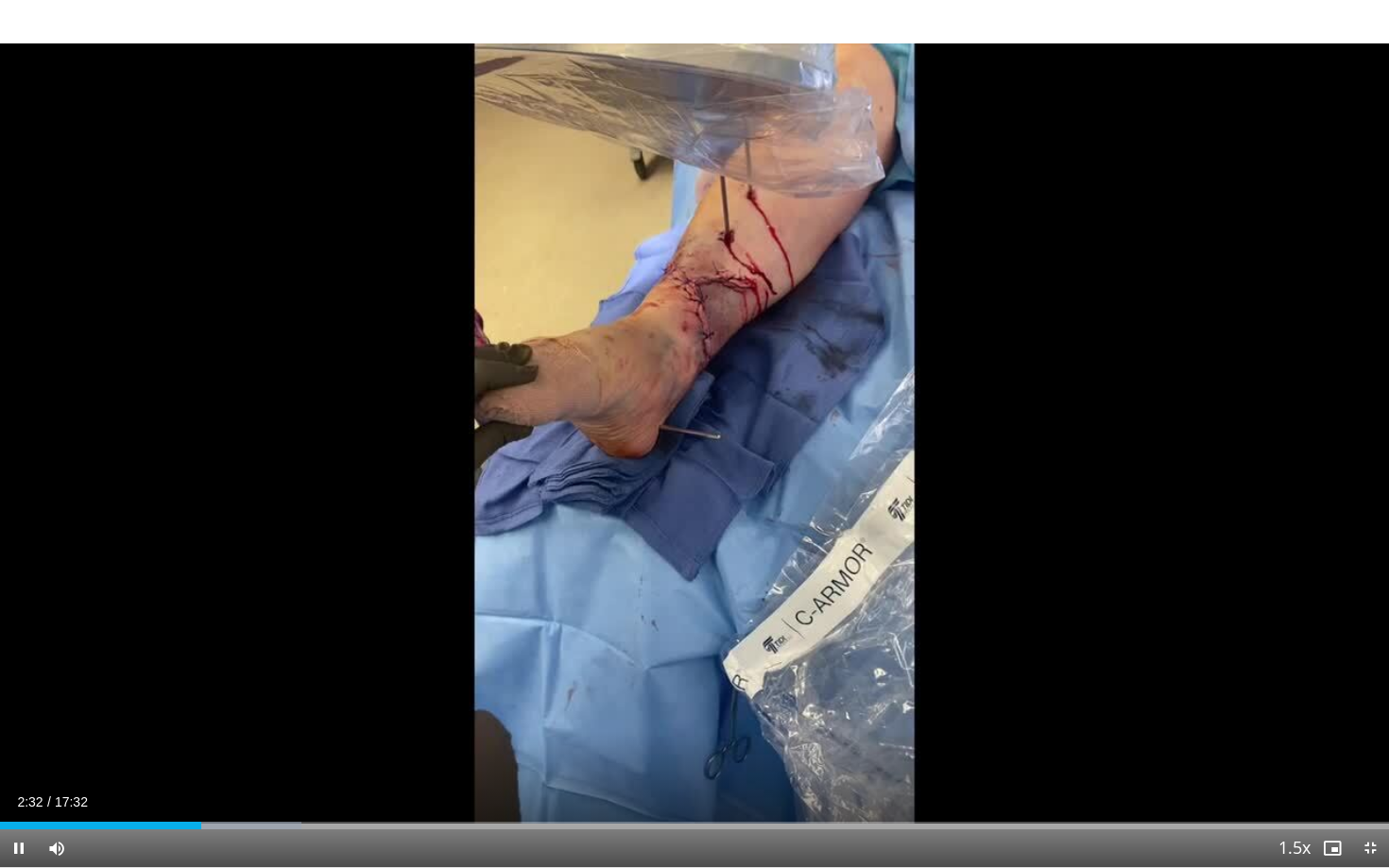 type 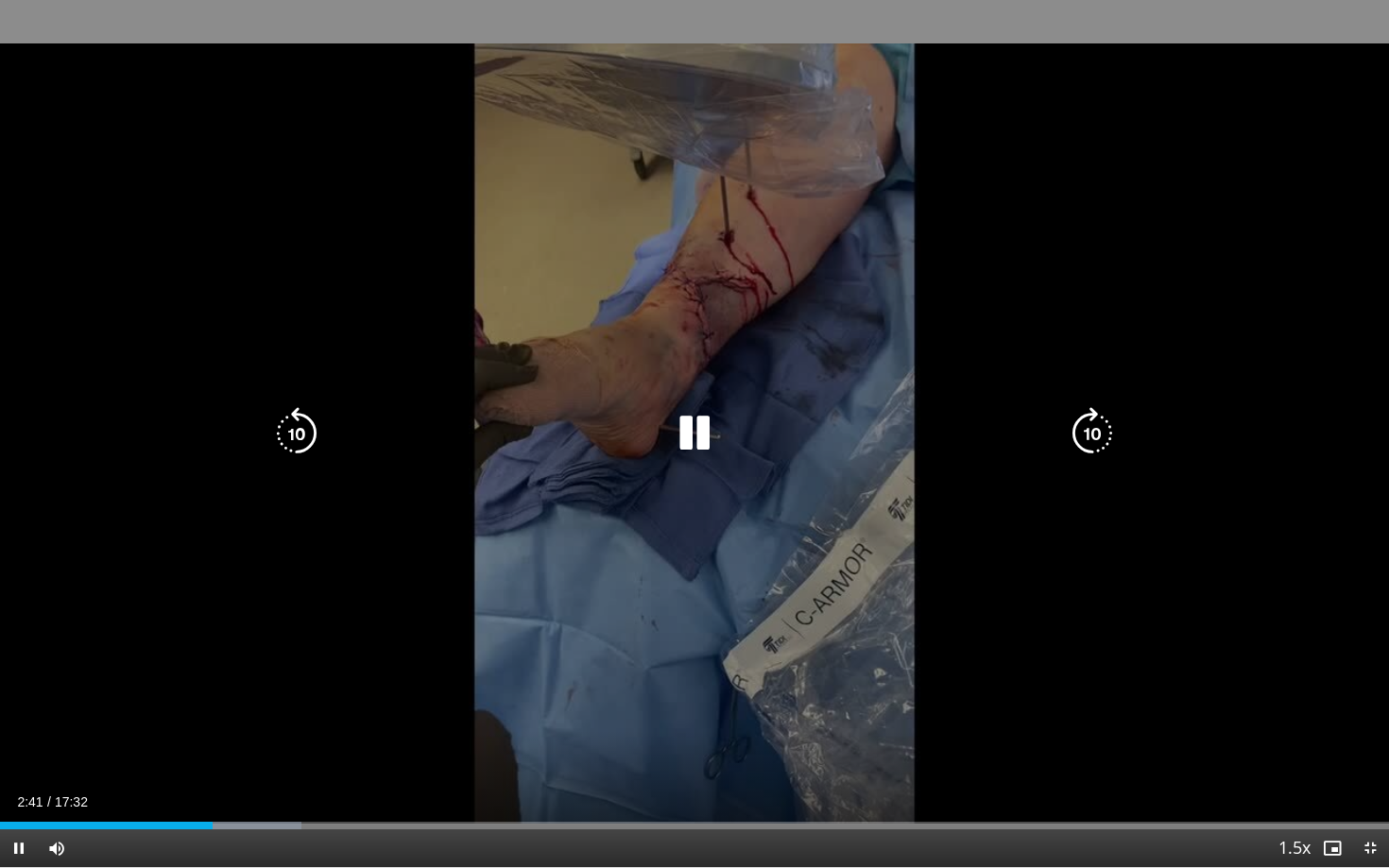 click at bounding box center (694, 434) 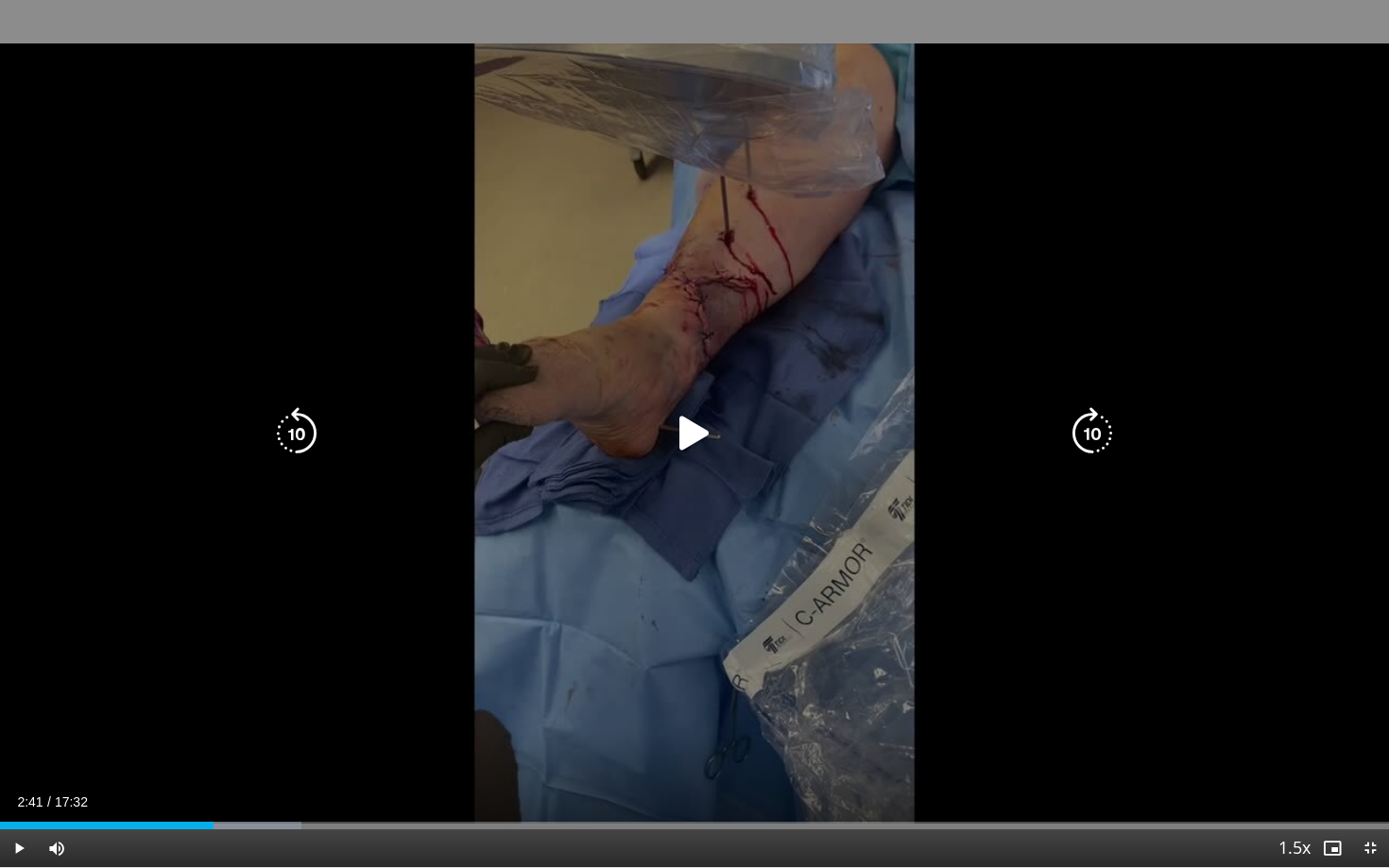 click at bounding box center (694, 434) 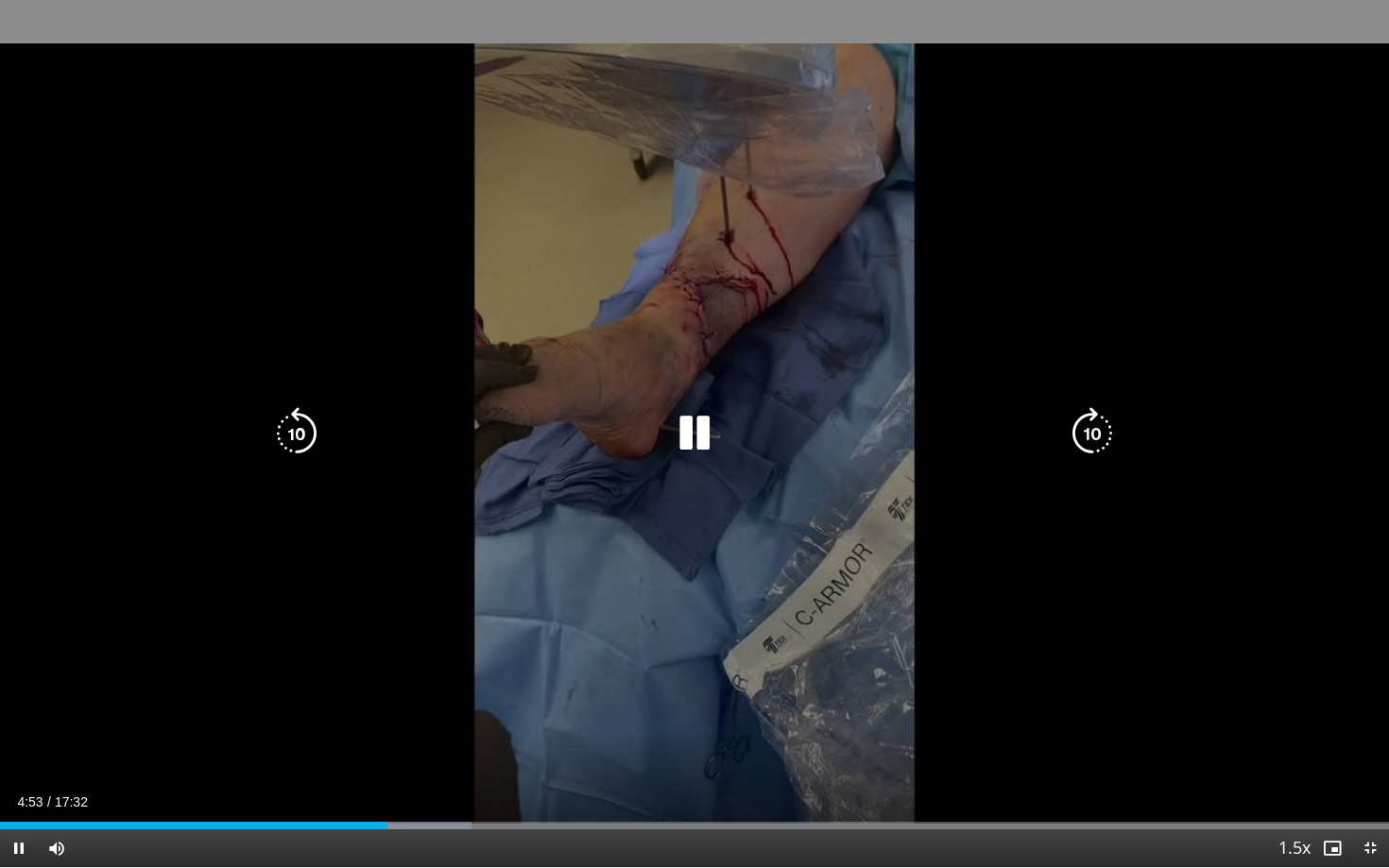 click on "10 seconds
Tap to unmute" at bounding box center (694, 434) 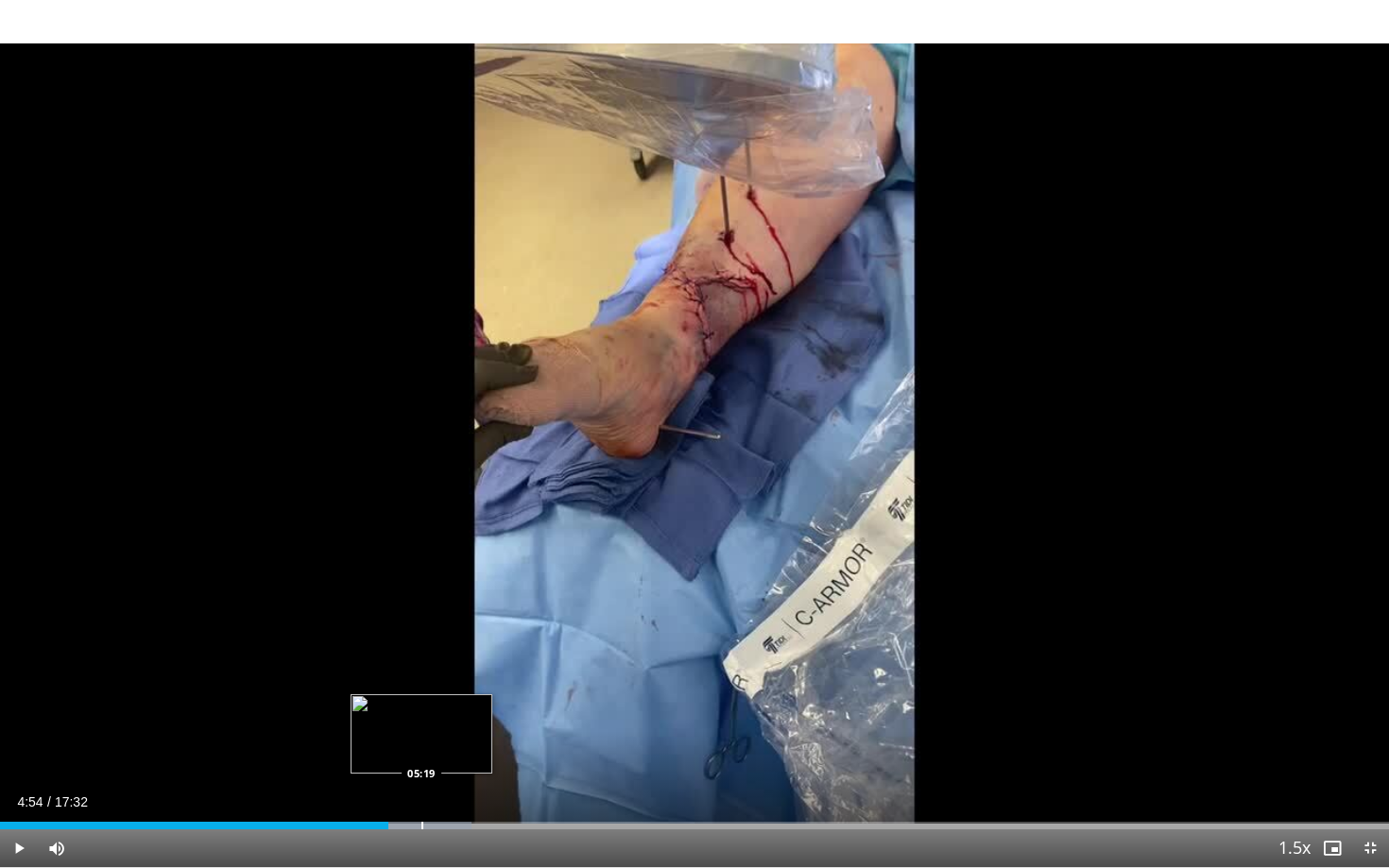 click on "Loaded :   33.92% 04:54 05:19" at bounding box center (694, 820) 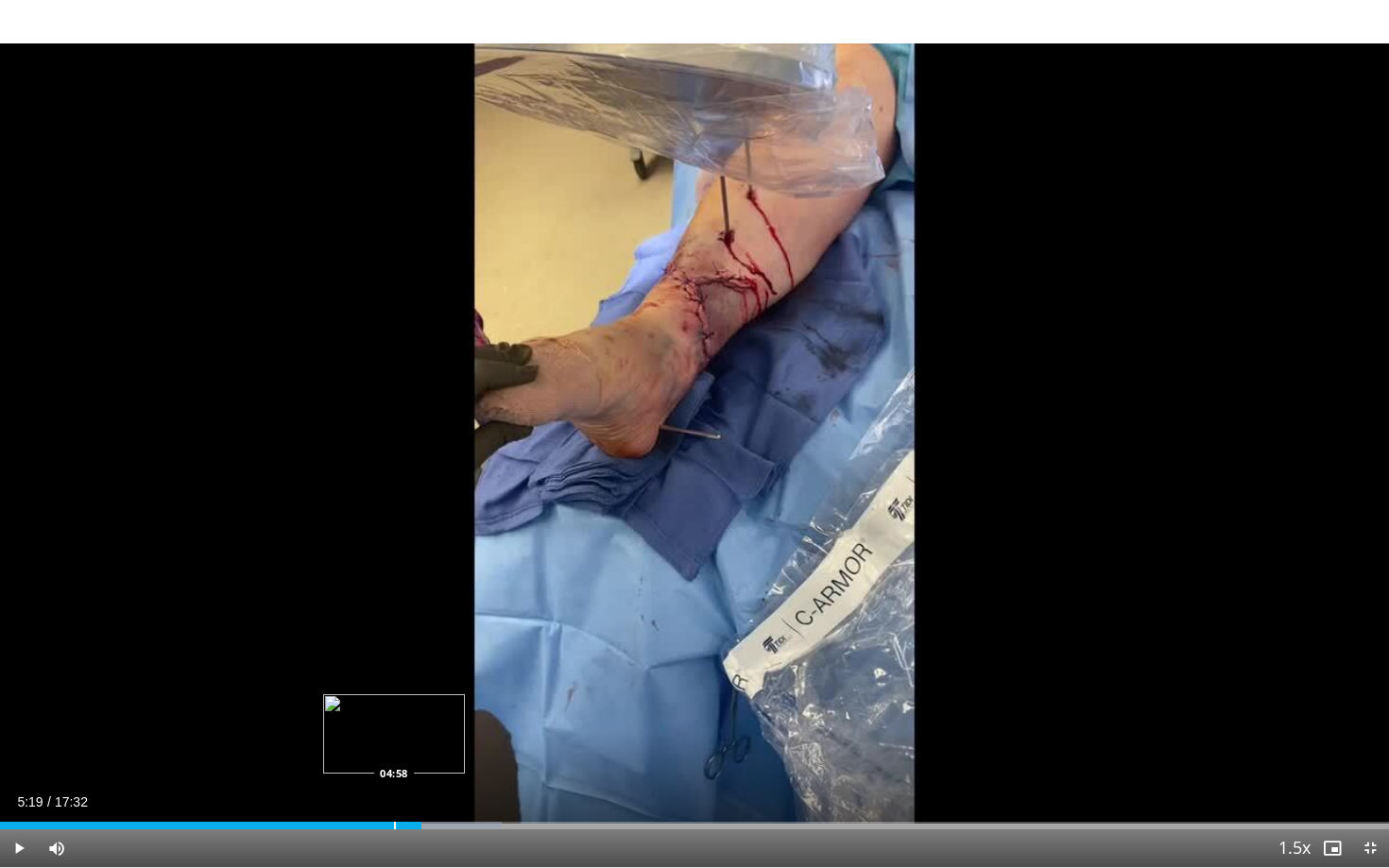 click at bounding box center [395, 825] 